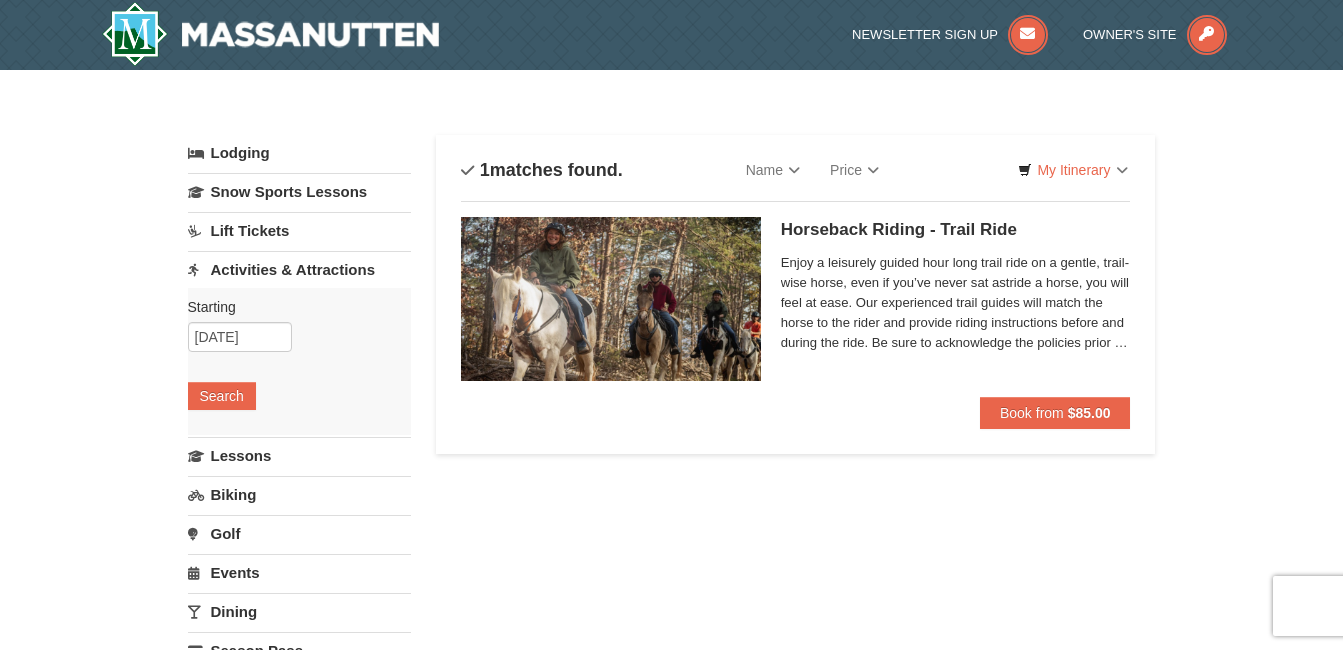 scroll, scrollTop: 0, scrollLeft: 0, axis: both 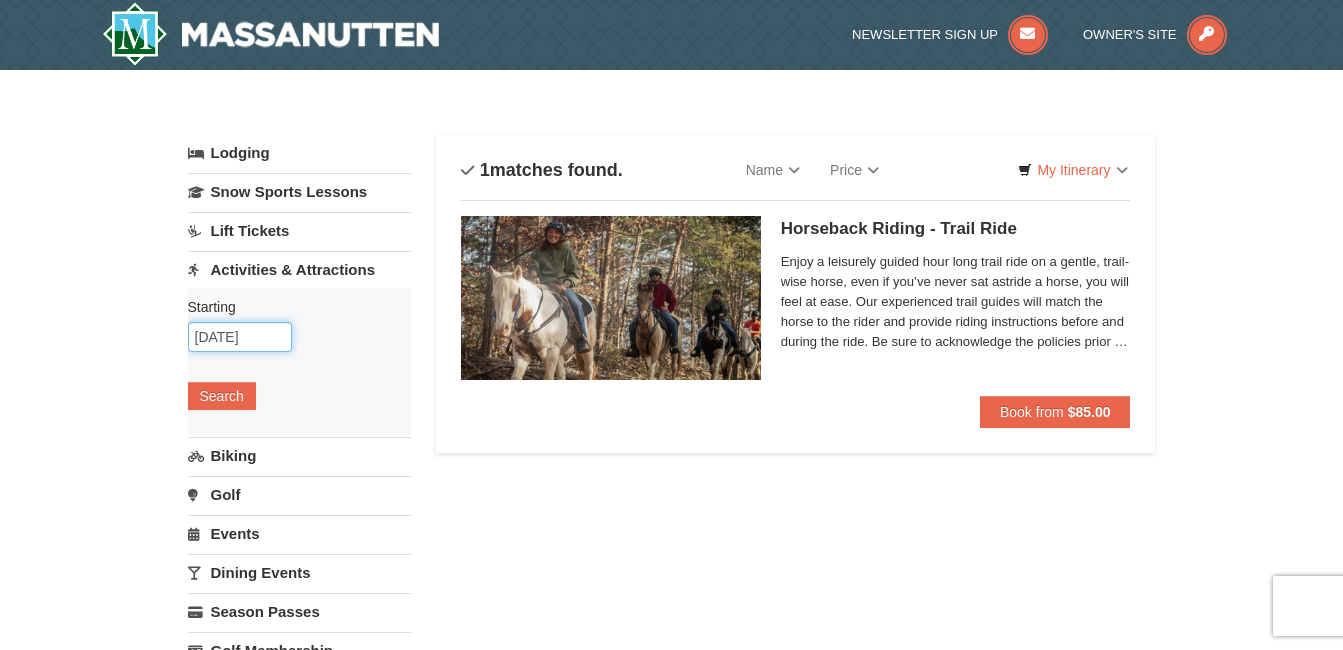click on "08/03/2025" at bounding box center [240, 337] 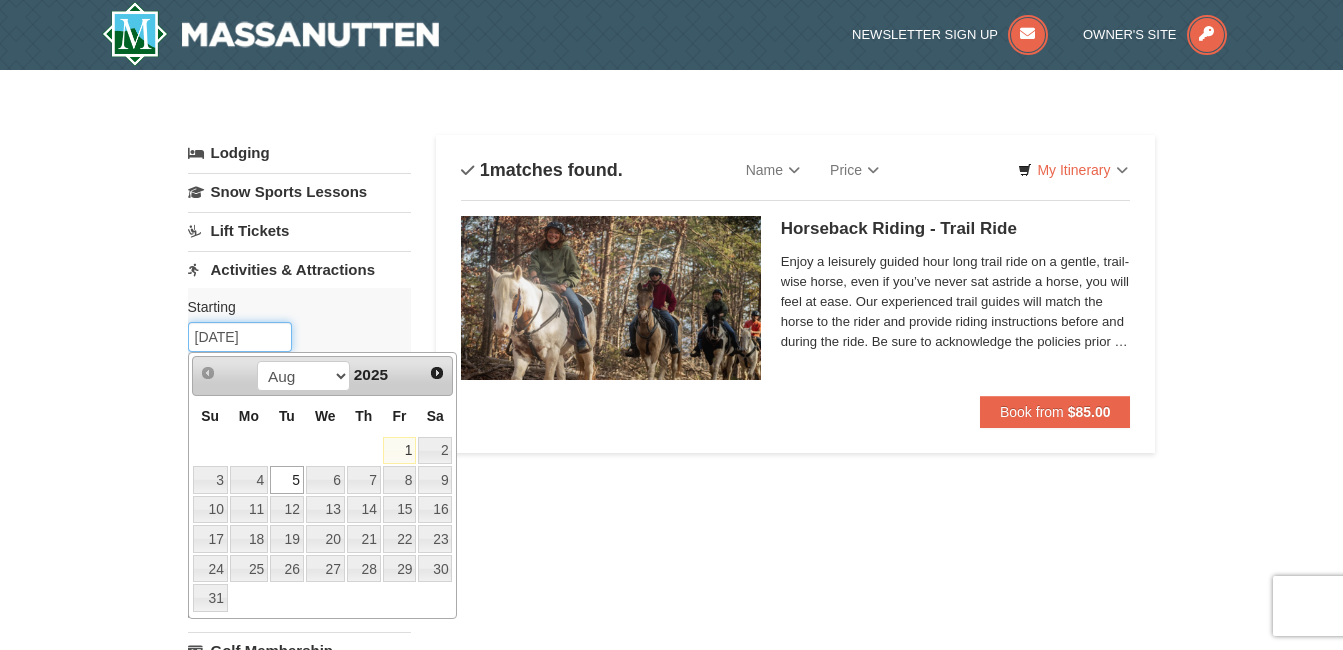 type on "08/05/2025" 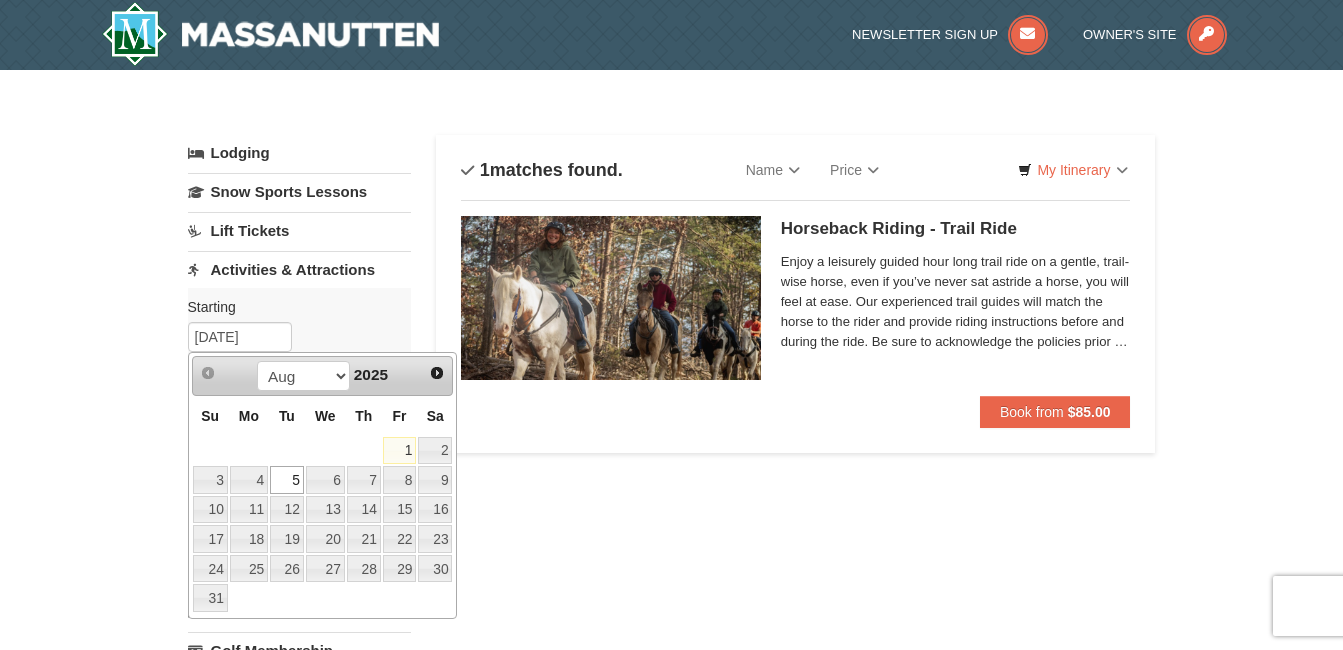 click on "5" at bounding box center [287, 480] 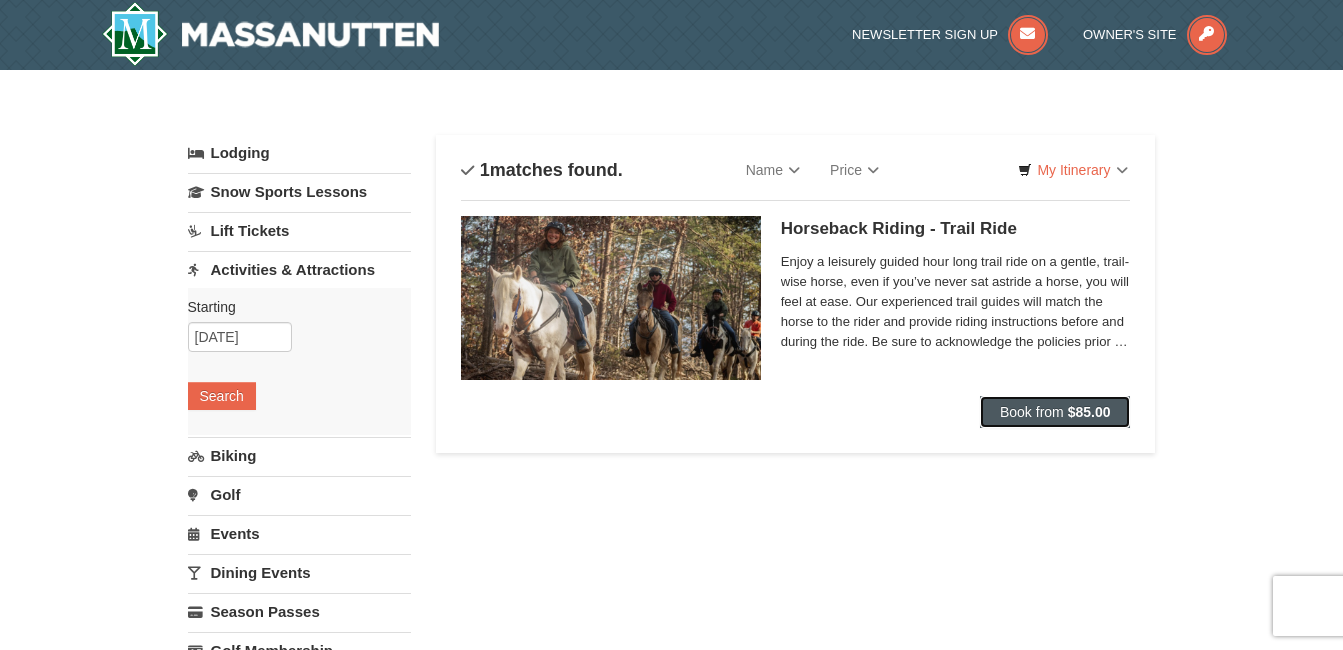 click on "Book from" at bounding box center (1032, 412) 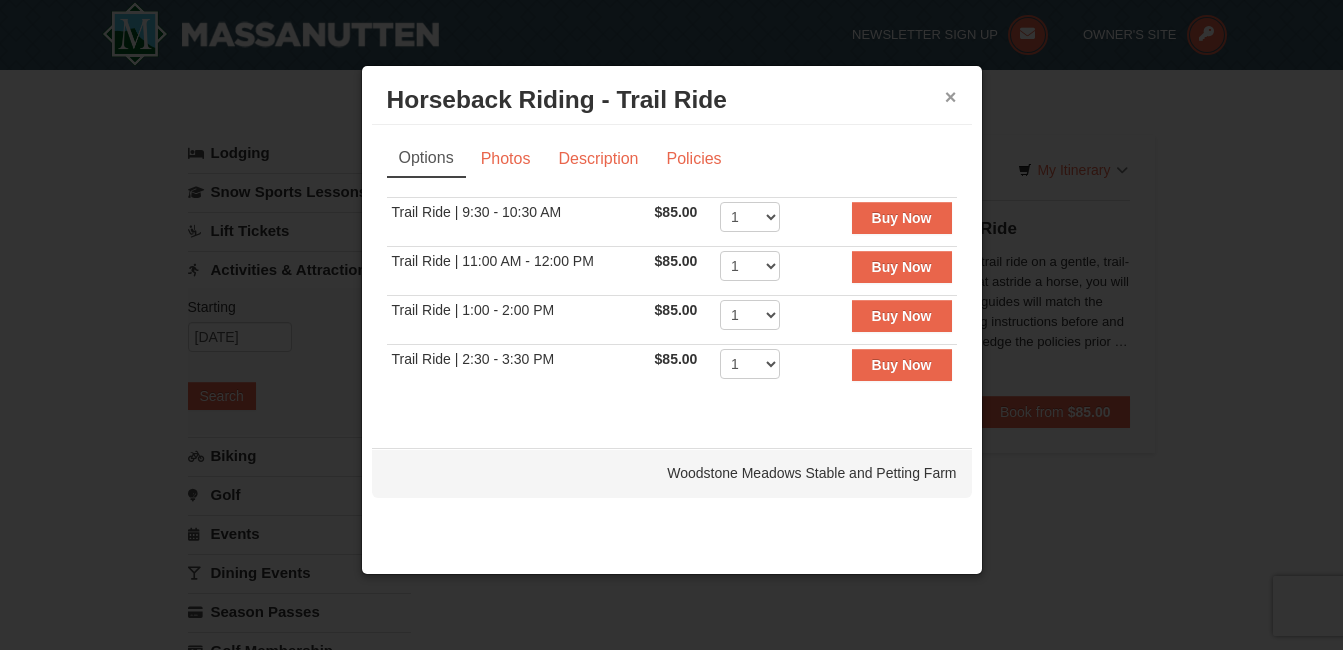 click on "×" at bounding box center [951, 97] 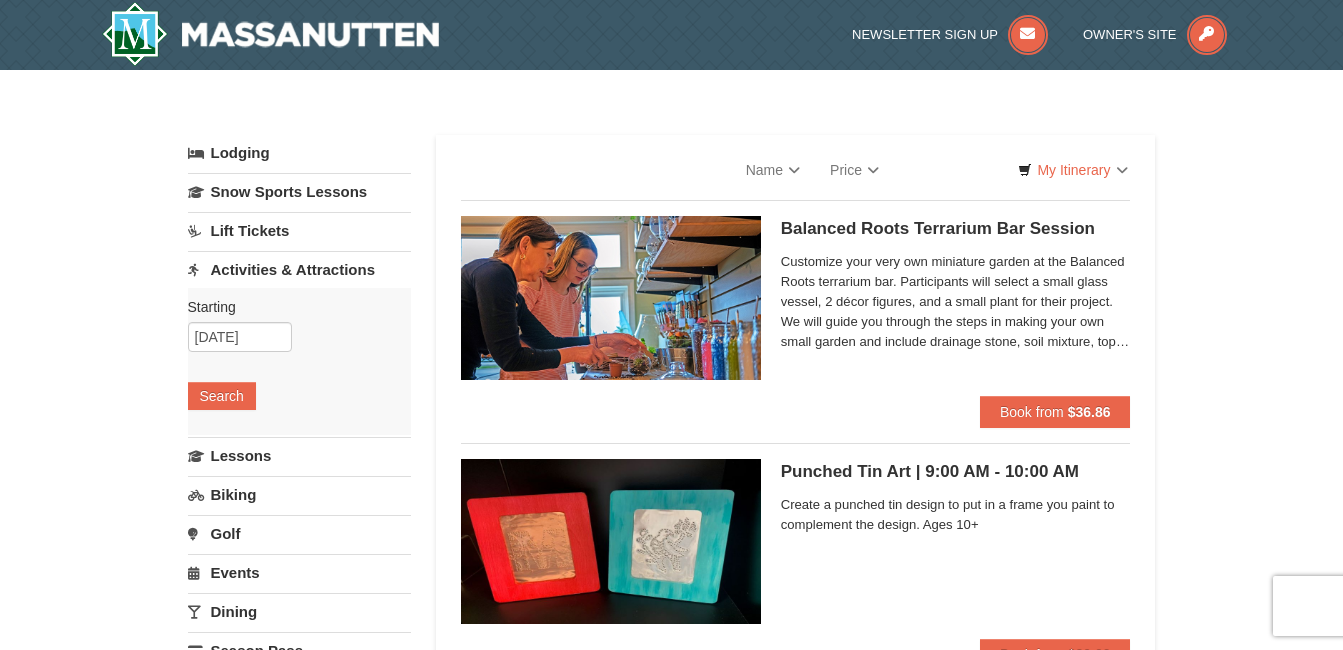 scroll, scrollTop: 0, scrollLeft: 0, axis: both 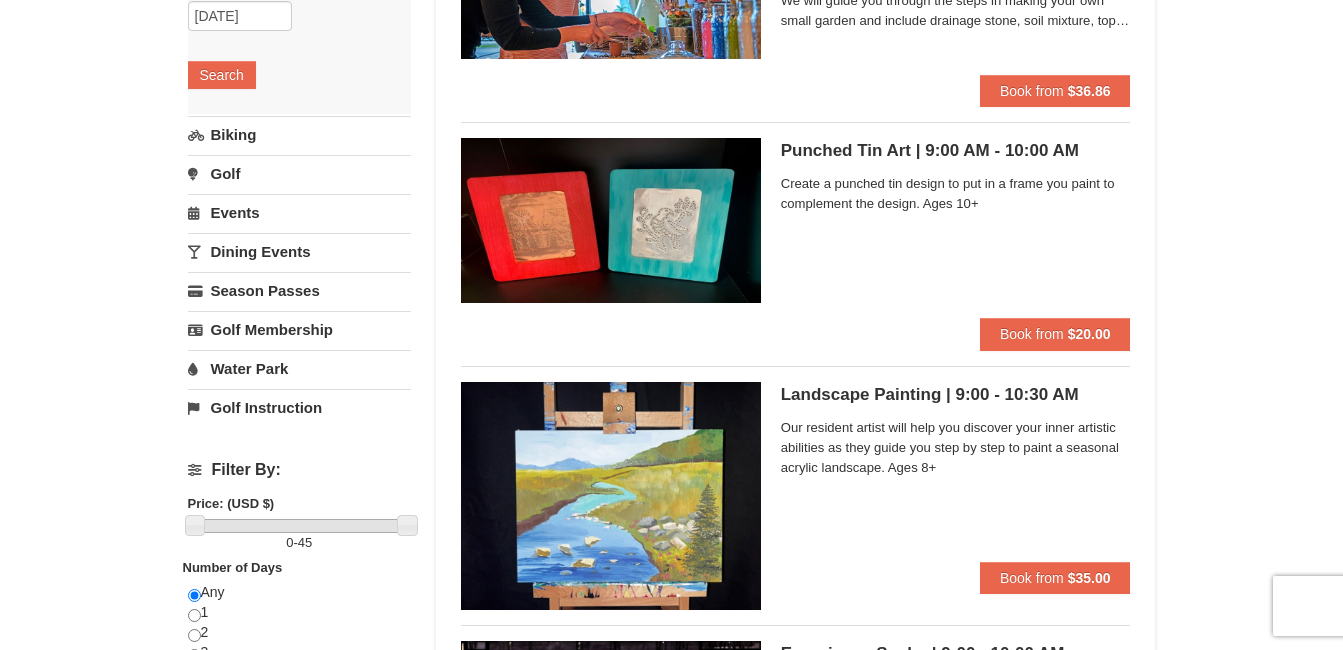 click on "Events" at bounding box center (299, 212) 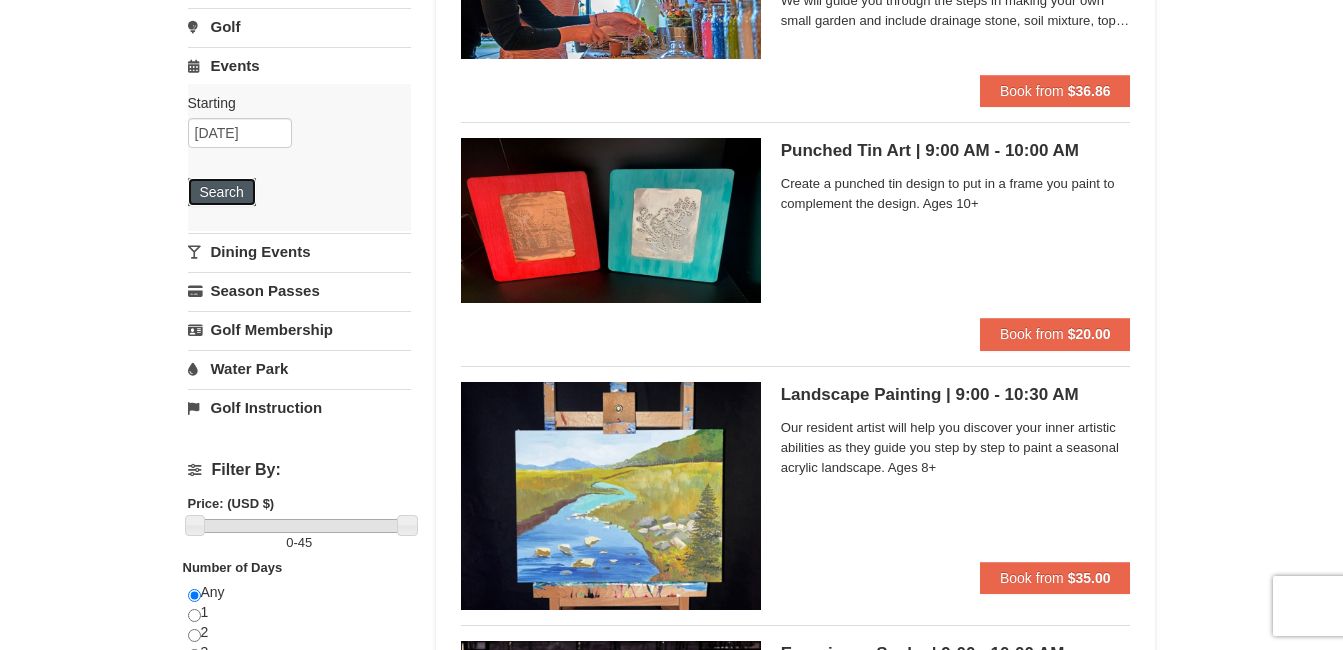 click on "Search" at bounding box center [222, 192] 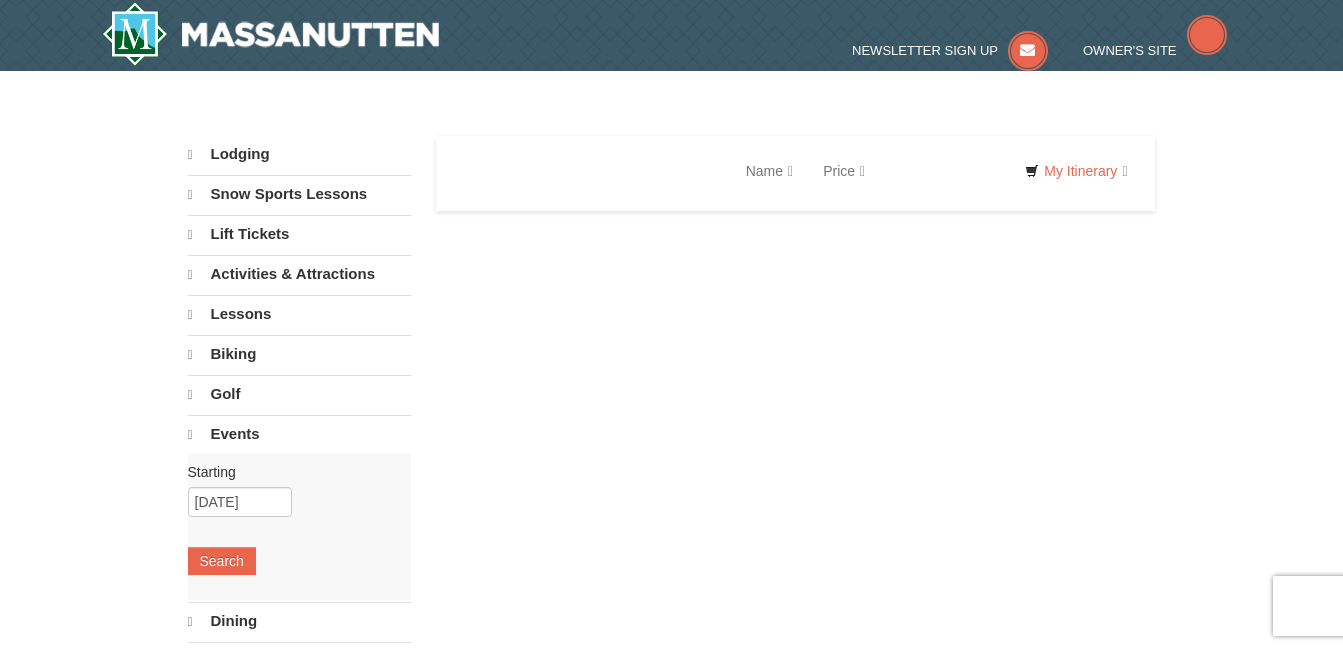 scroll, scrollTop: 0, scrollLeft: 0, axis: both 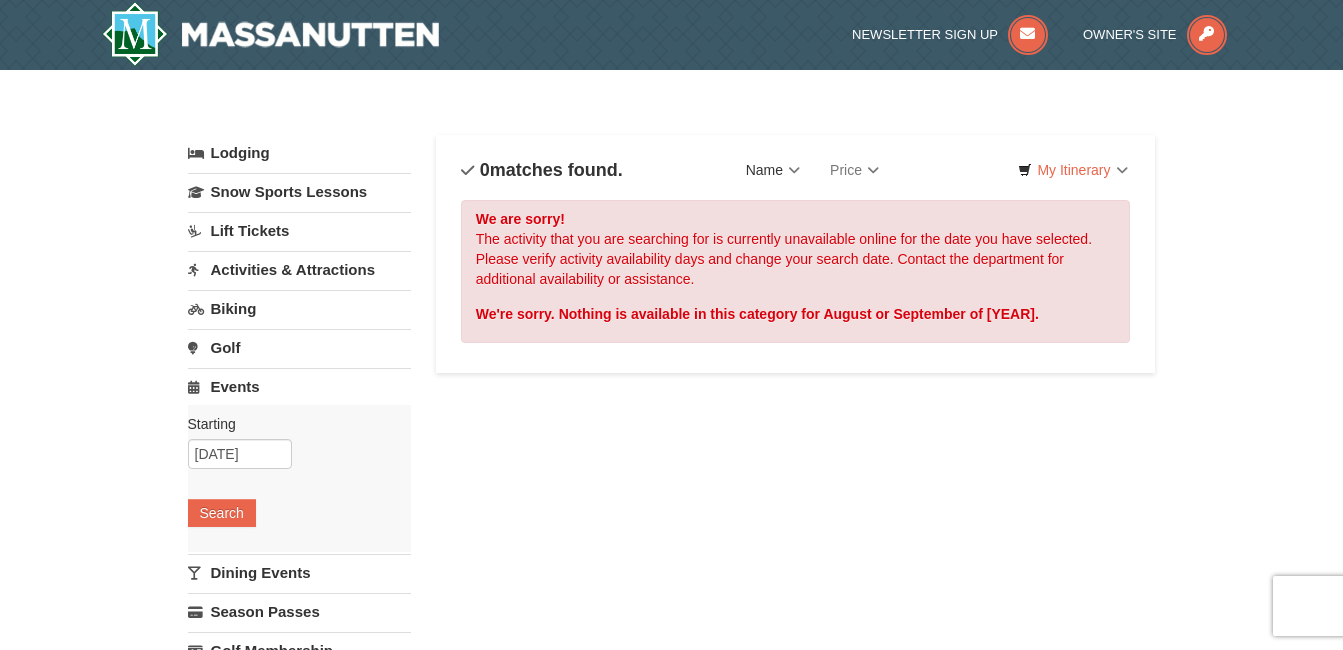 click on "Name" at bounding box center (773, 170) 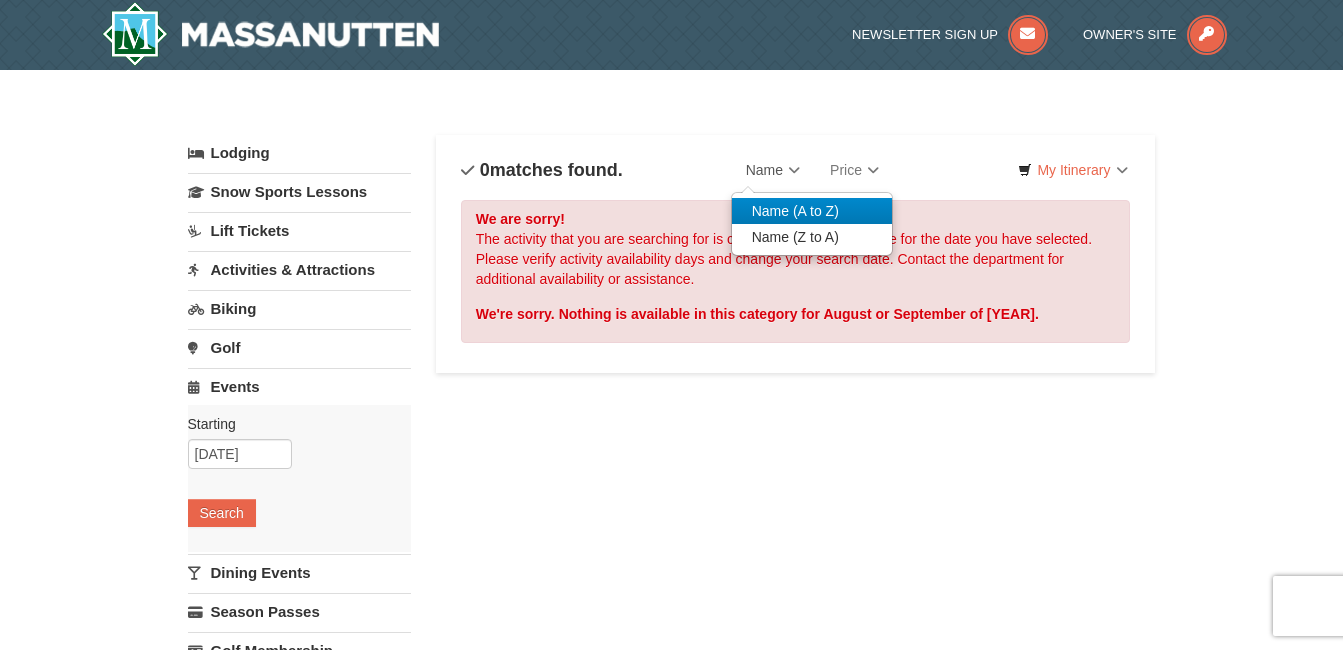 click on "Name (A to Z)" at bounding box center (812, 211) 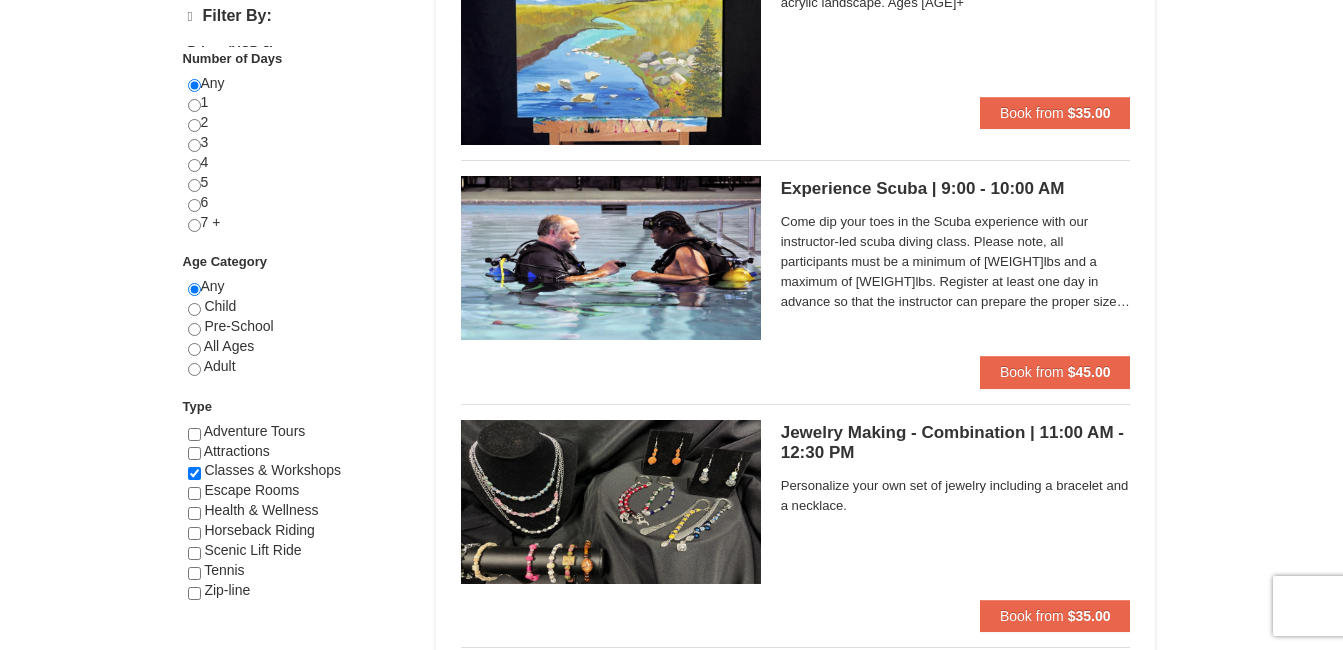scroll, scrollTop: 0, scrollLeft: 0, axis: both 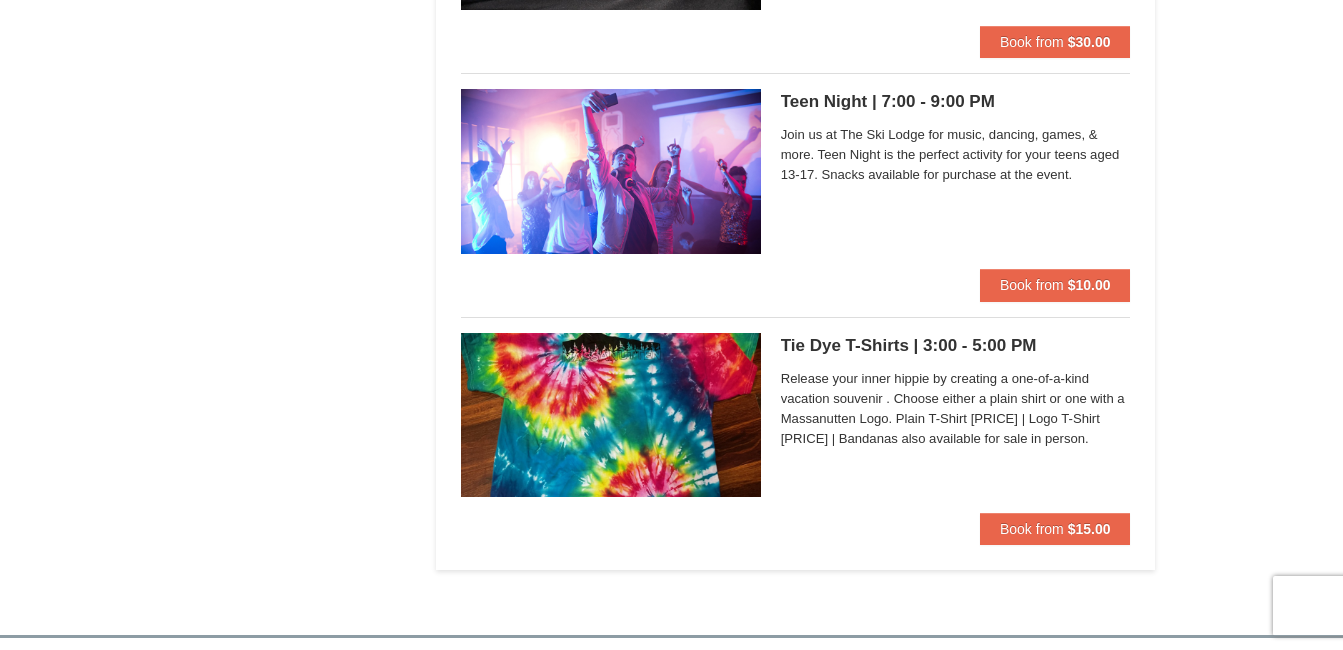 click at bounding box center (611, 171) 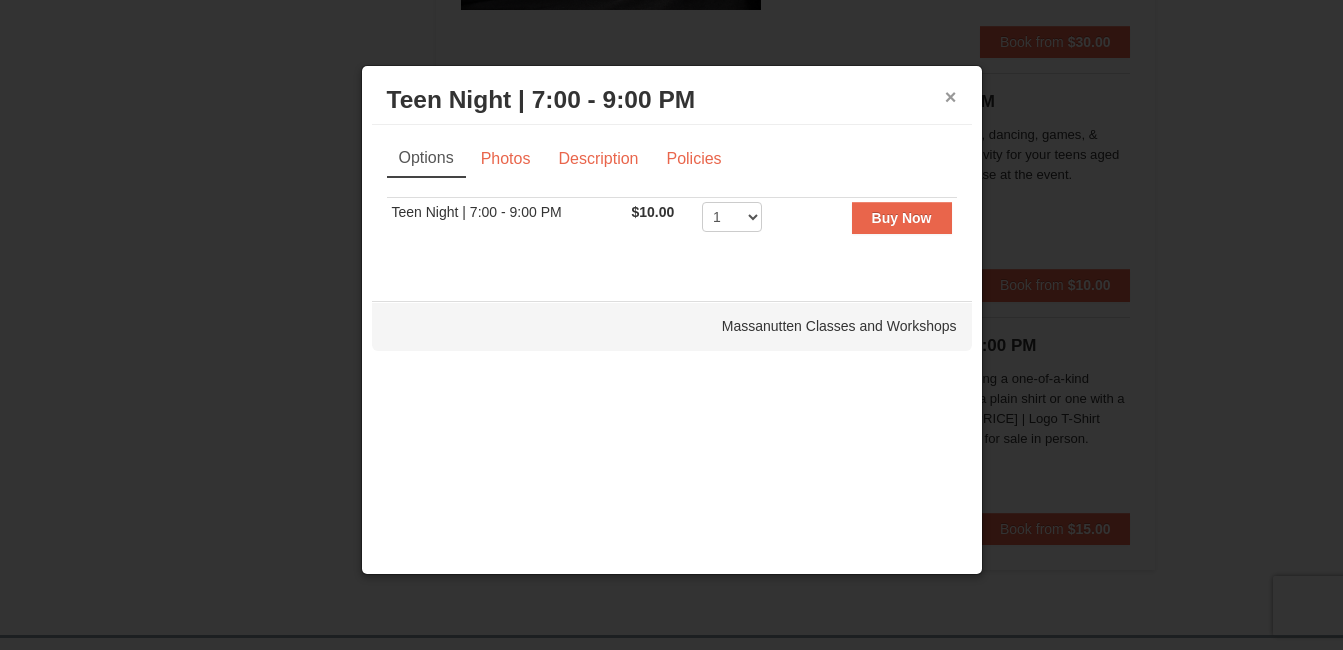 click on "×" at bounding box center [951, 97] 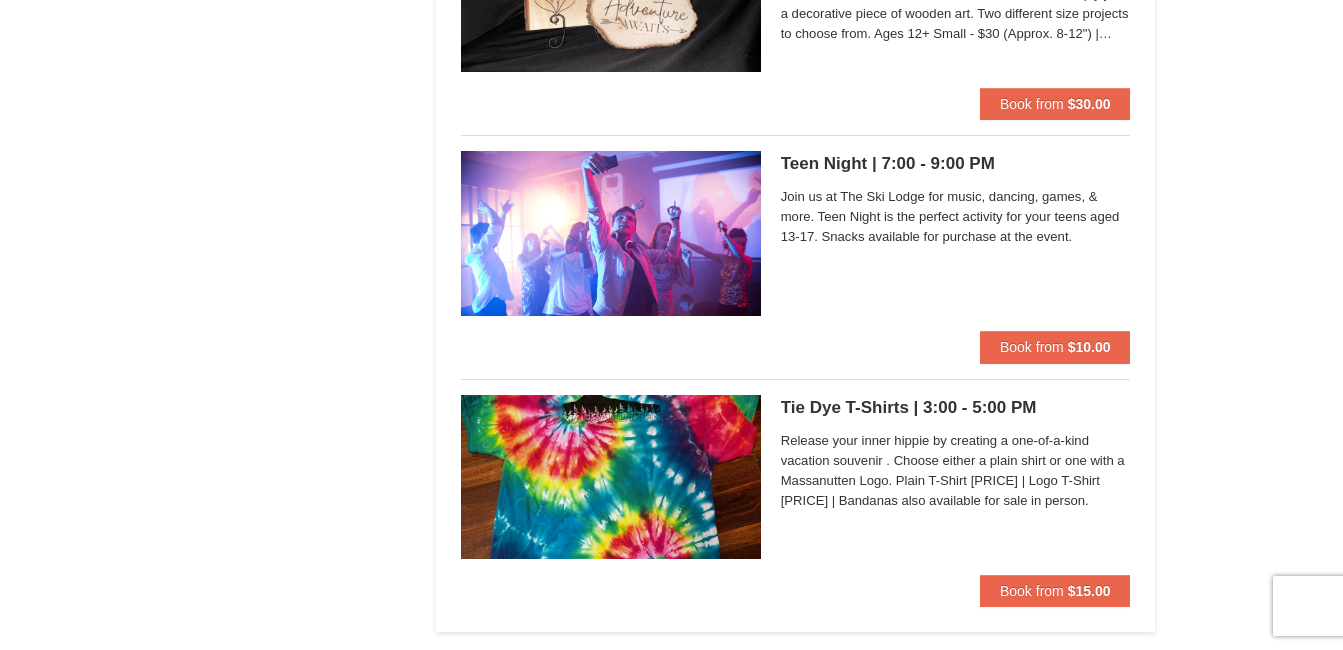 scroll, scrollTop: 1507, scrollLeft: 0, axis: vertical 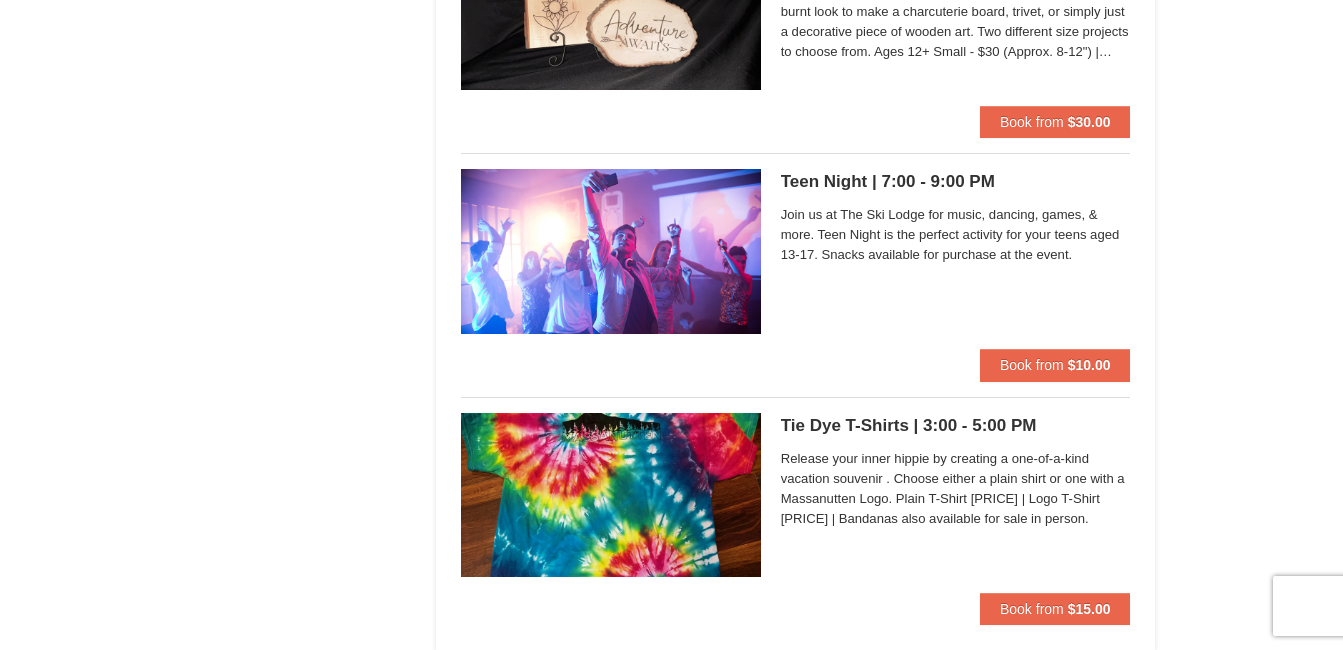 click at bounding box center (611, 251) 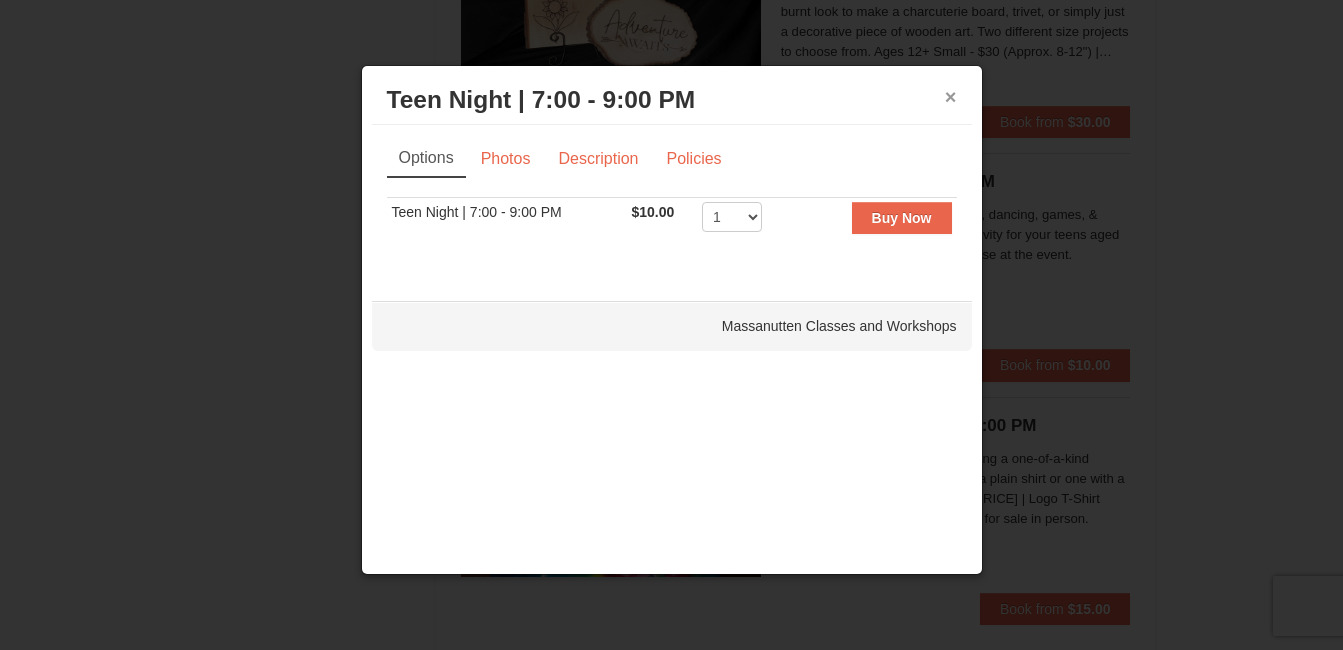 click on "×" at bounding box center (951, 97) 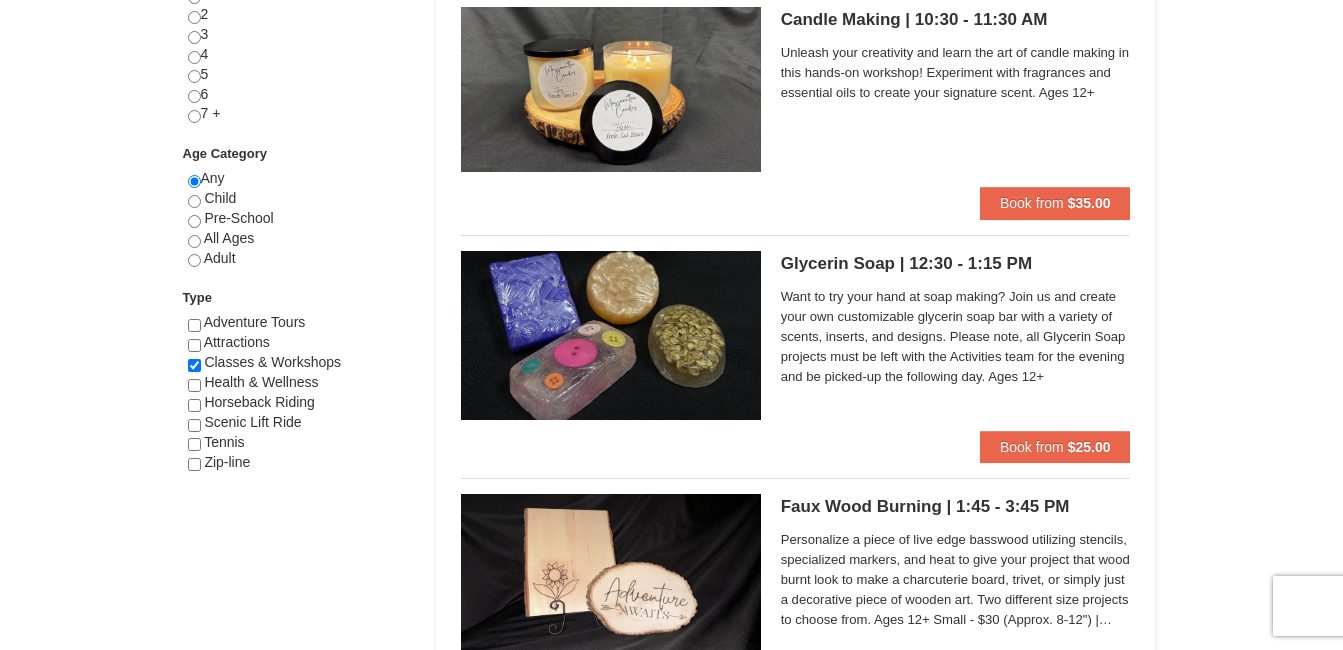 scroll, scrollTop: 371, scrollLeft: 0, axis: vertical 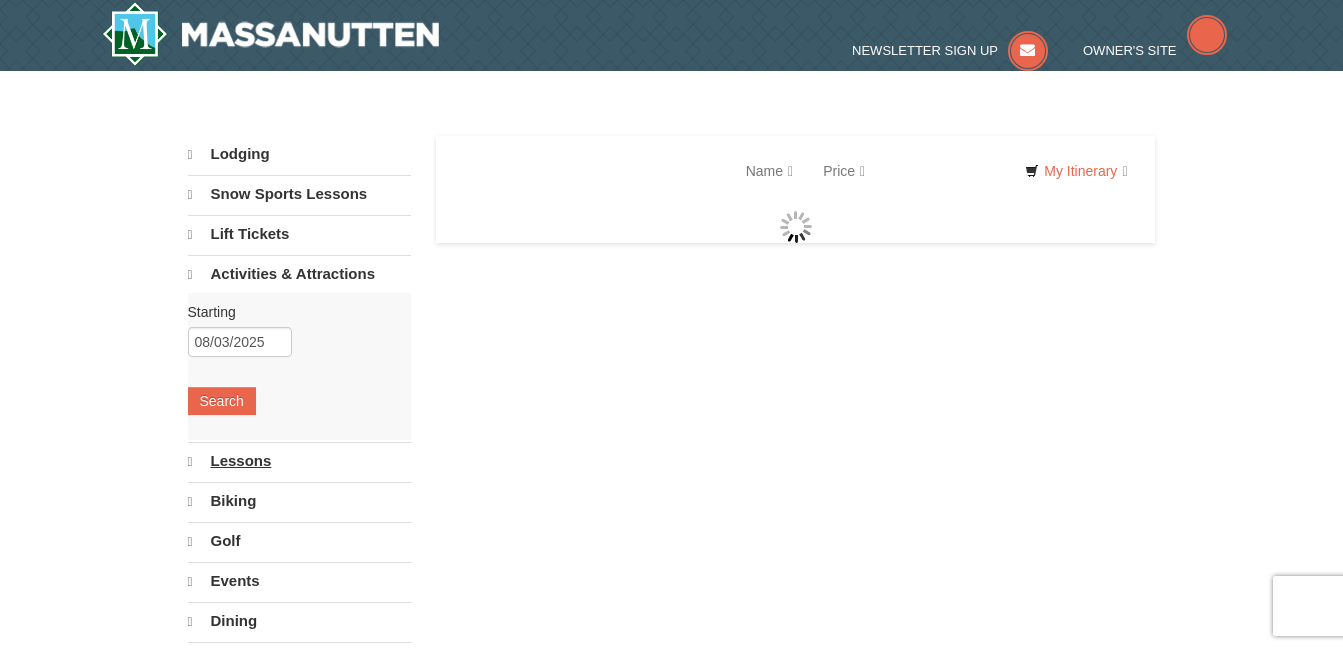 select on "8" 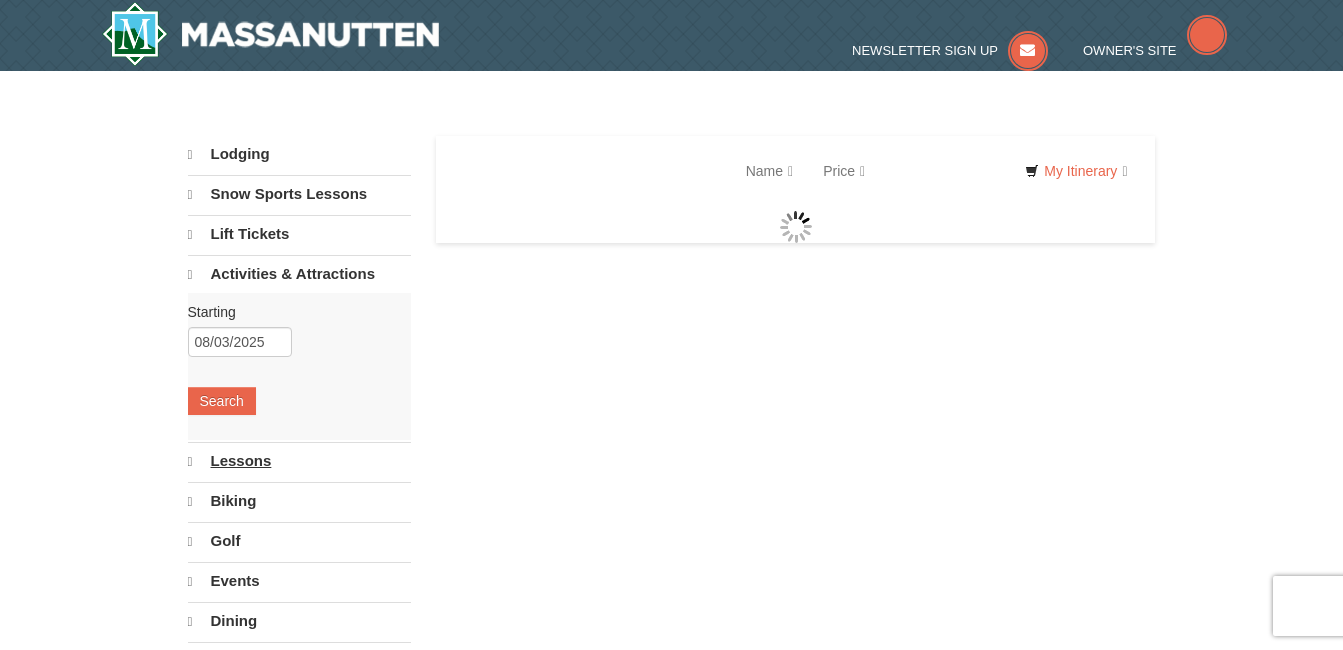 select on "8" 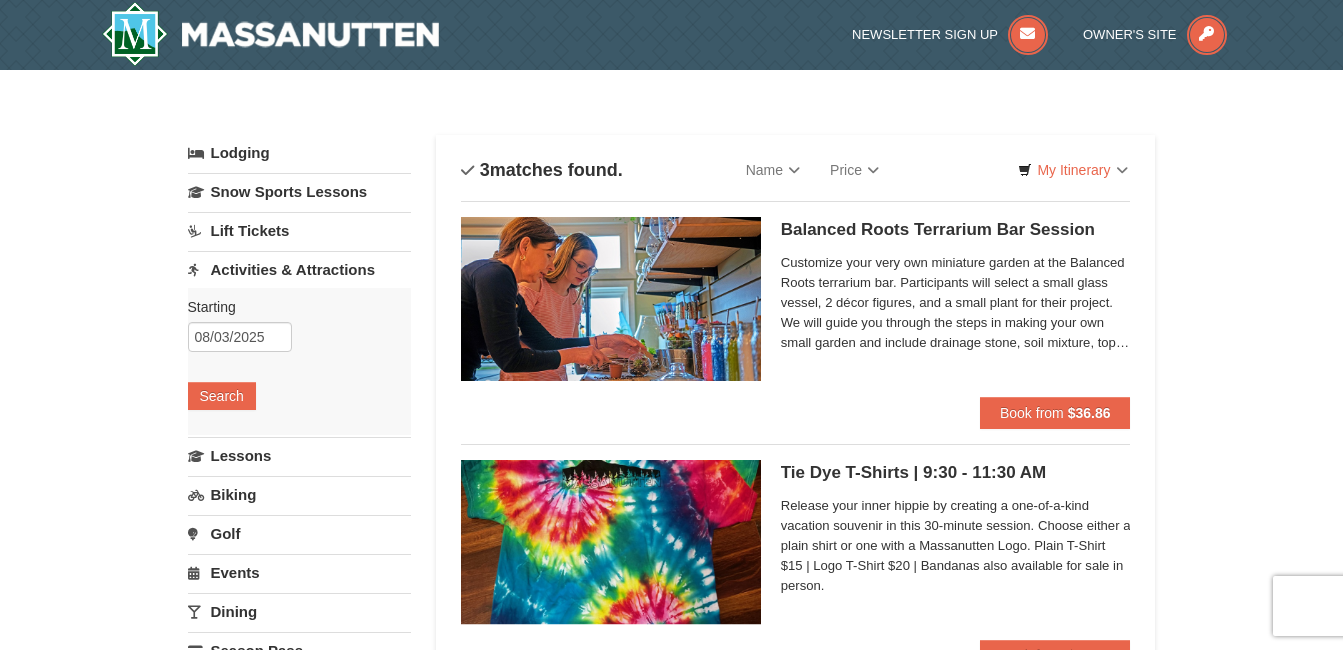 scroll, scrollTop: 0, scrollLeft: 0, axis: both 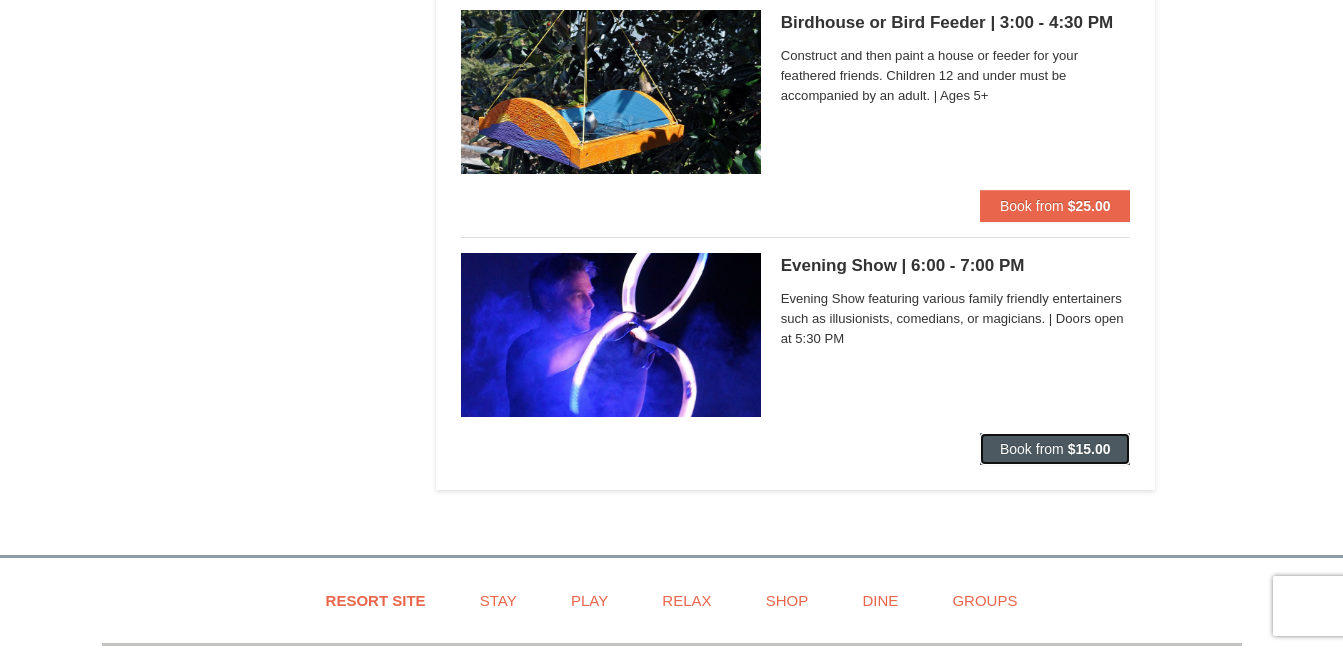 click on "Book from" at bounding box center [1032, 449] 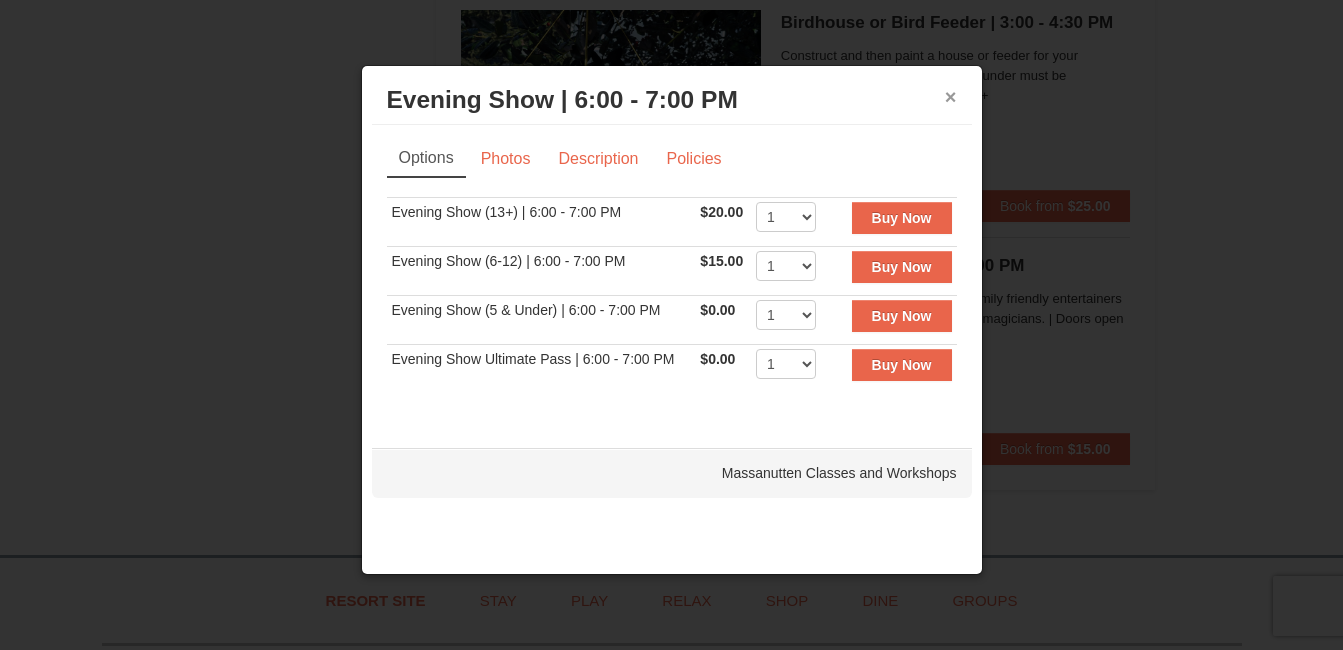 click on "×" at bounding box center (951, 97) 